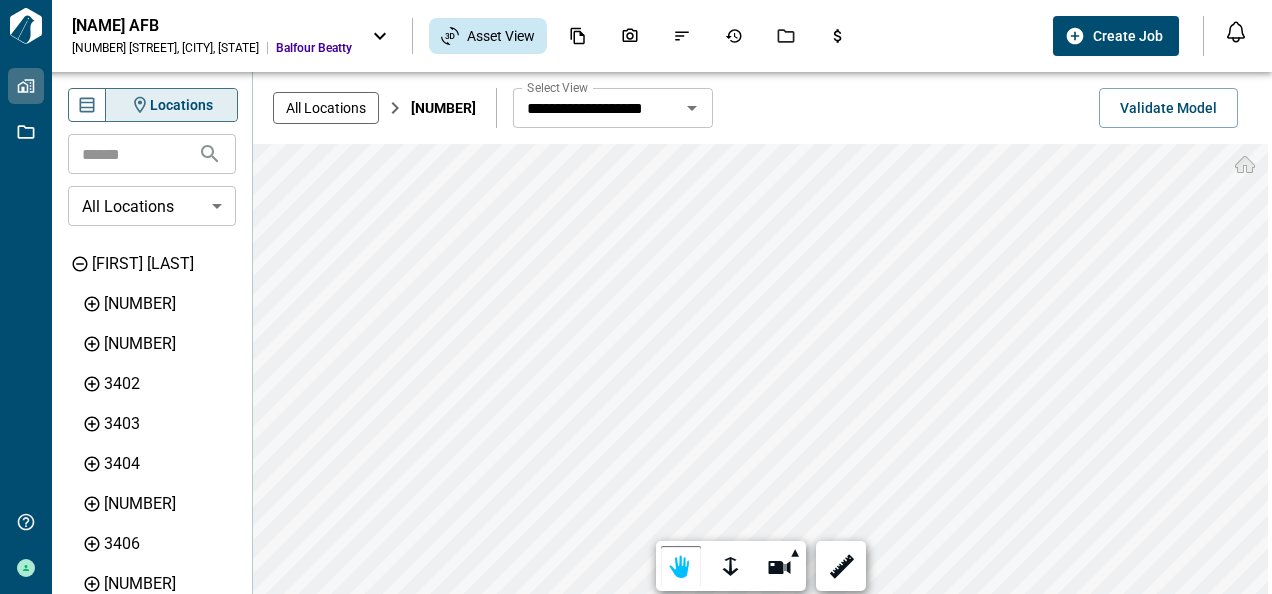 scroll, scrollTop: 0, scrollLeft: 0, axis: both 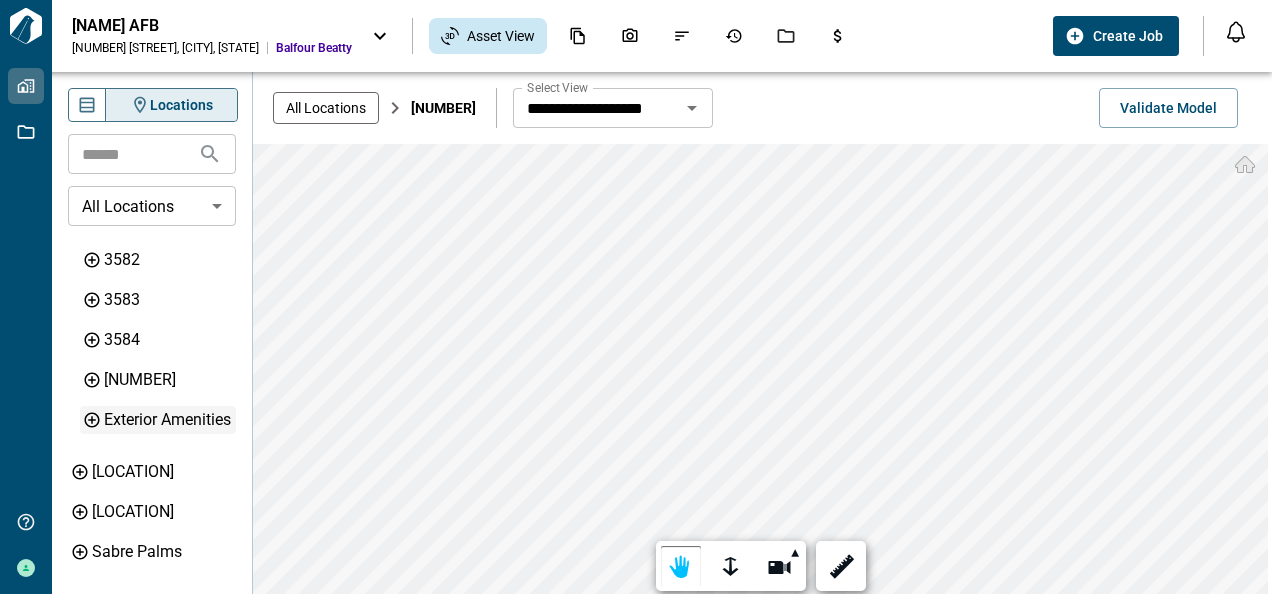 click on "Exterior Amenities" at bounding box center [168, 420] 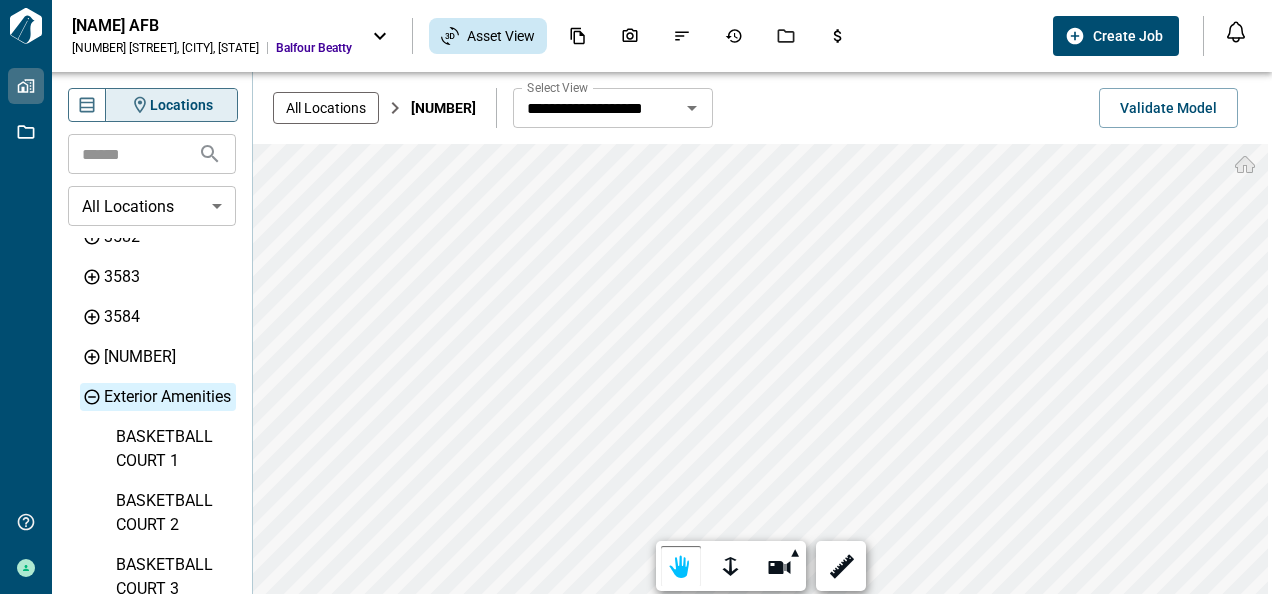 scroll, scrollTop: 5107, scrollLeft: 0, axis: vertical 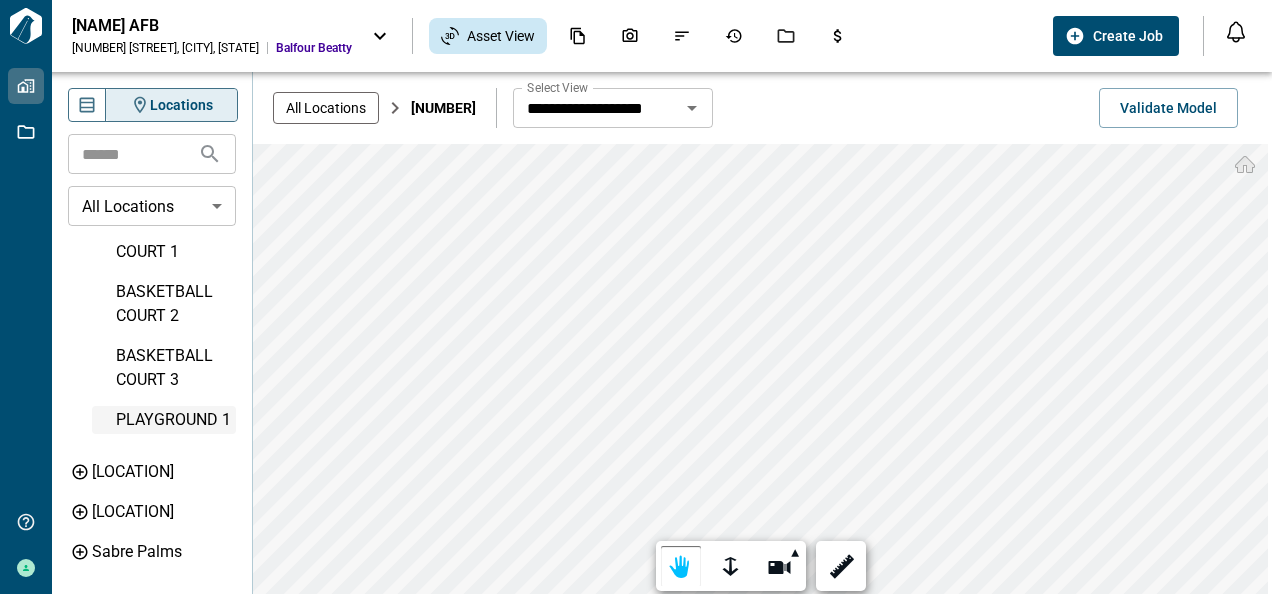 click on "PLAYGROUND 1" at bounding box center [174, 420] 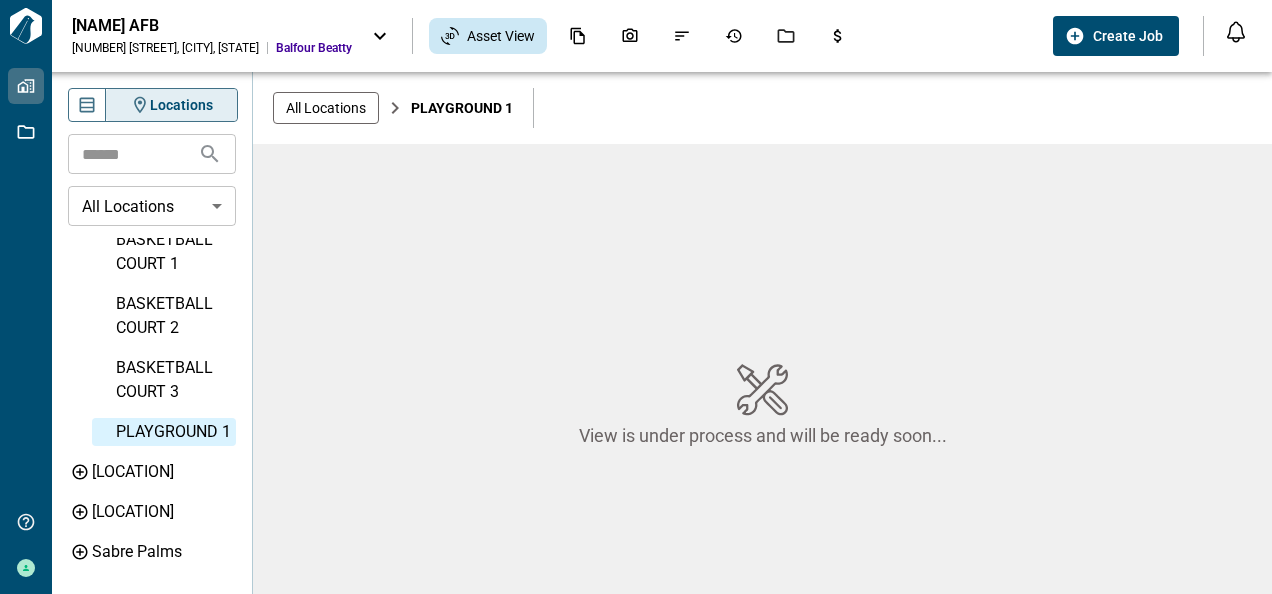 scroll, scrollTop: 5327, scrollLeft: 0, axis: vertical 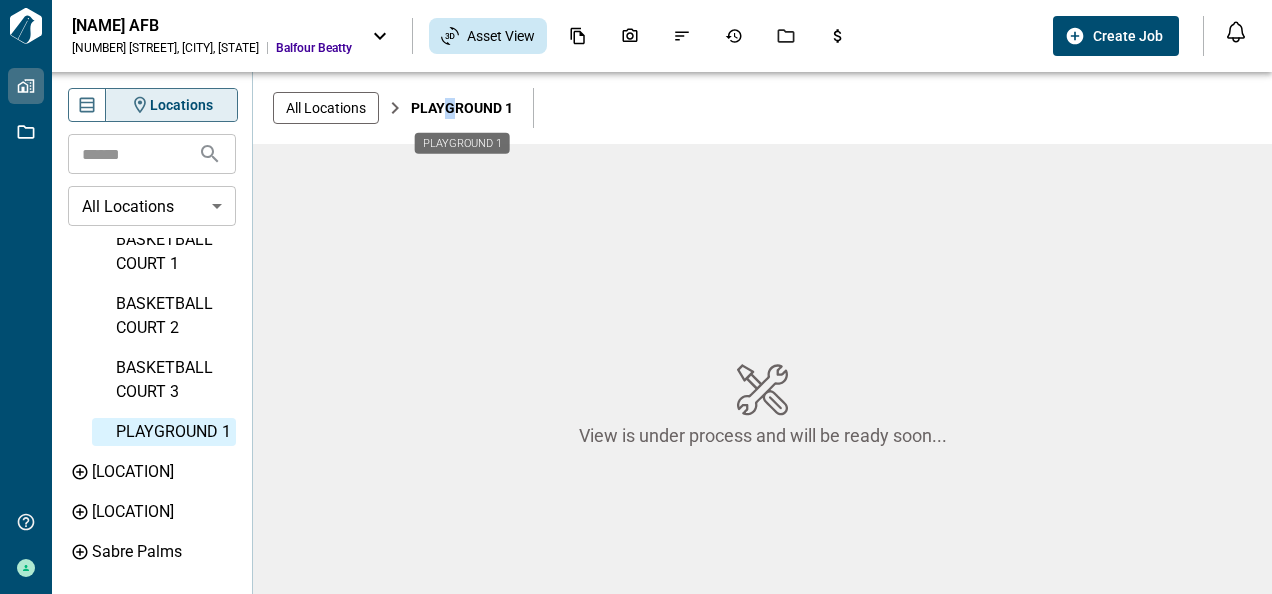 click on "PLAYGROUND 1" at bounding box center [462, 108] 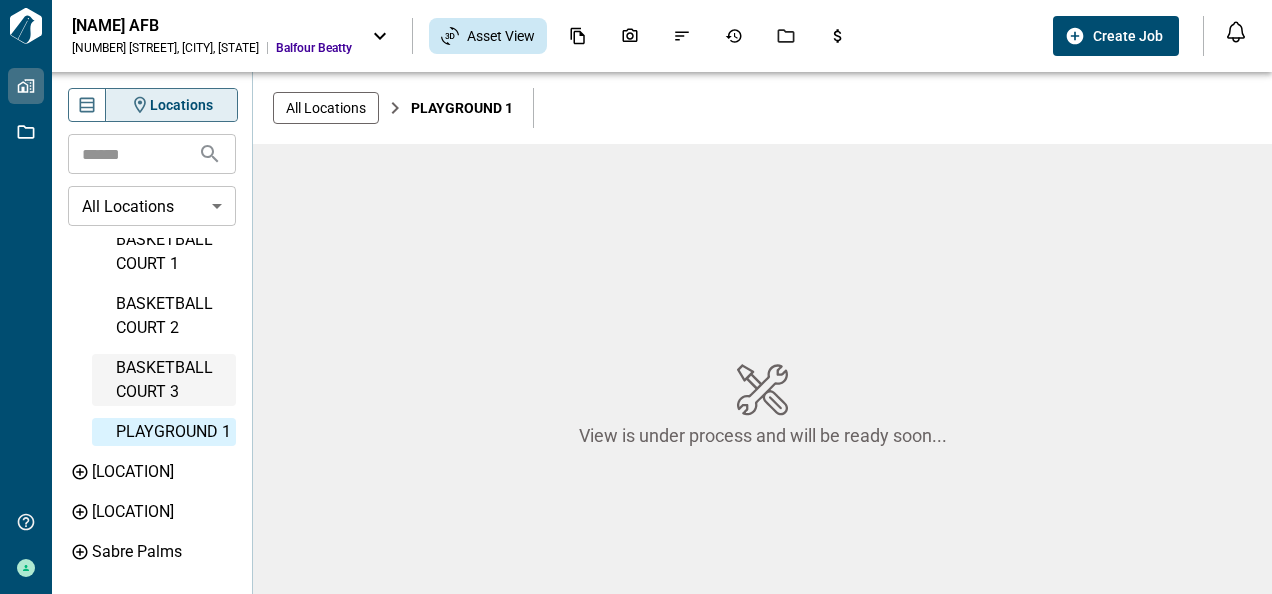 click on "BASKETBALL COURT 3" at bounding box center (174, 380) 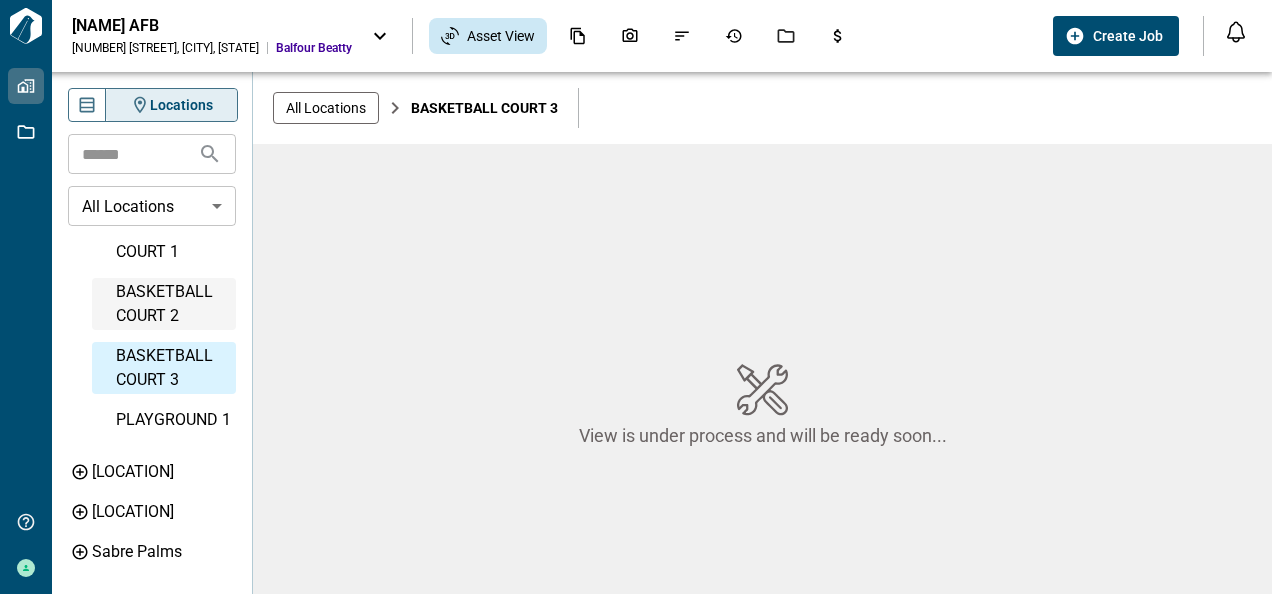 click on "BASKETBALL COURT 2" at bounding box center [174, 304] 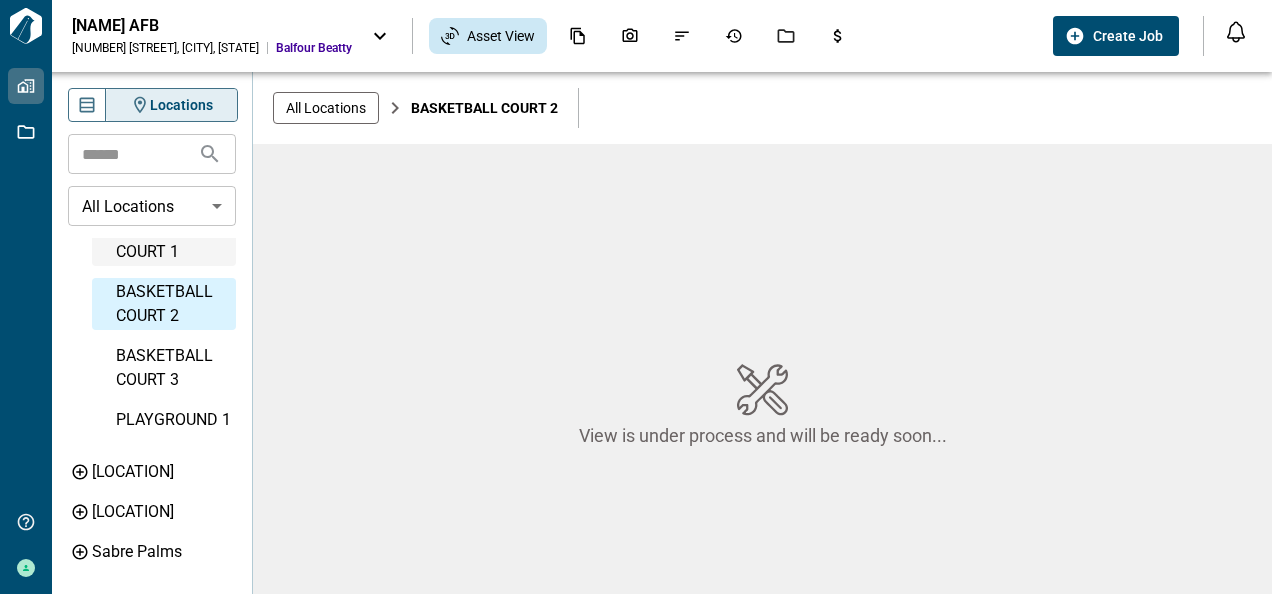 click on "BASKETBALL COURT 1" at bounding box center [174, 240] 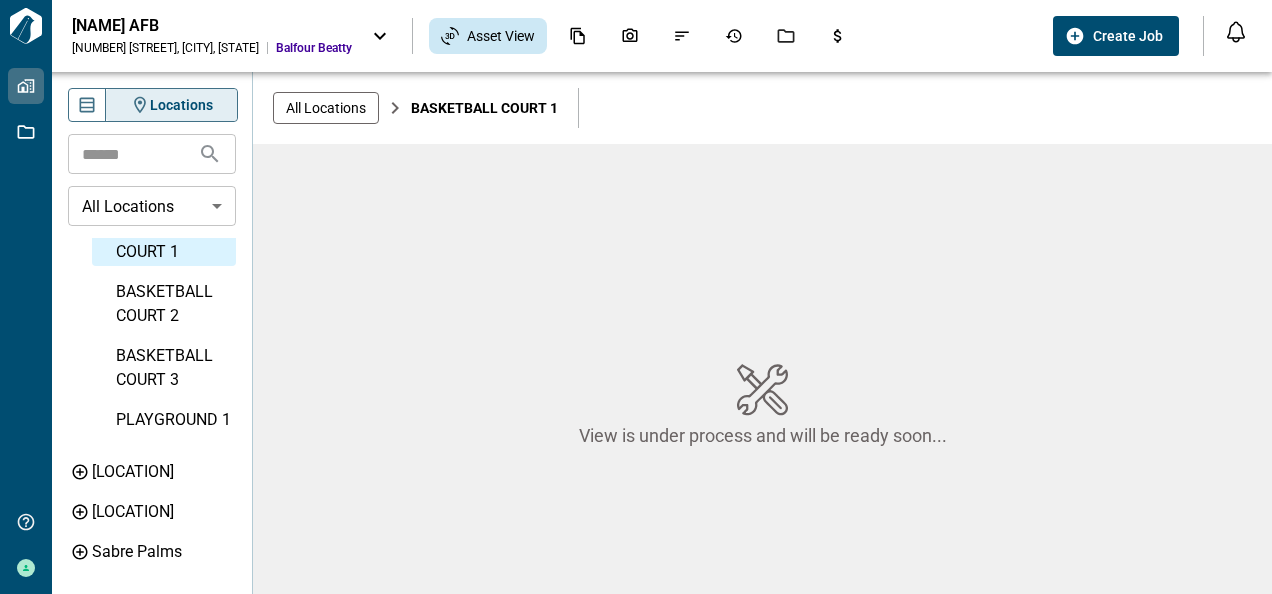 scroll, scrollTop: 5316, scrollLeft: 0, axis: vertical 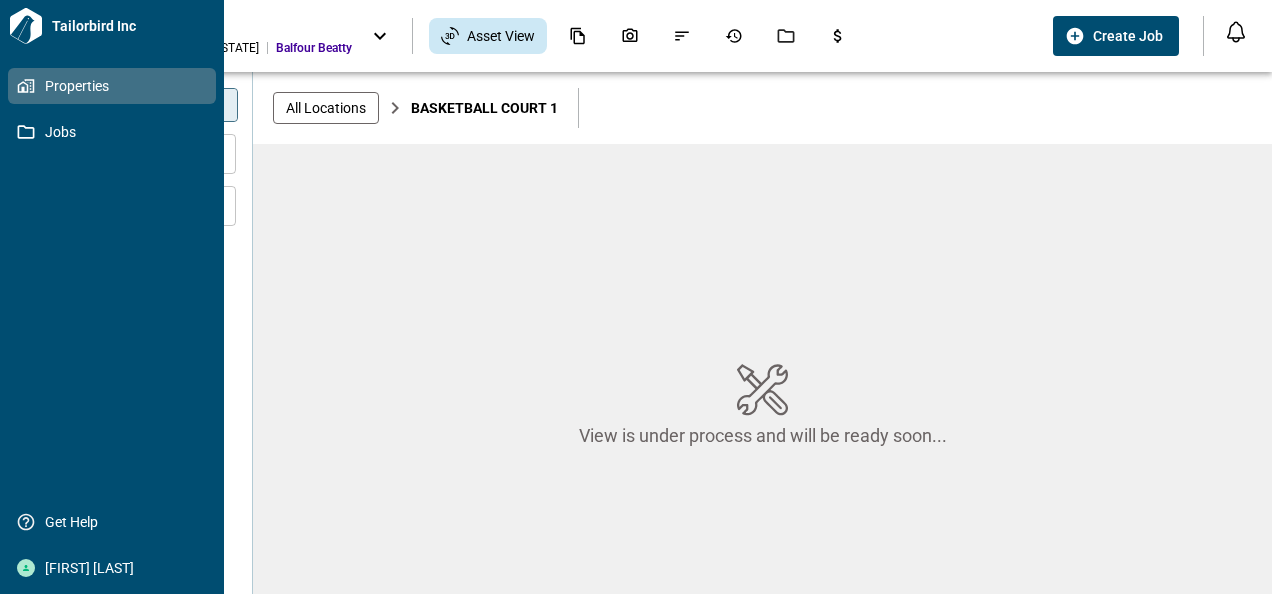 click on "Properties" at bounding box center [116, 86] 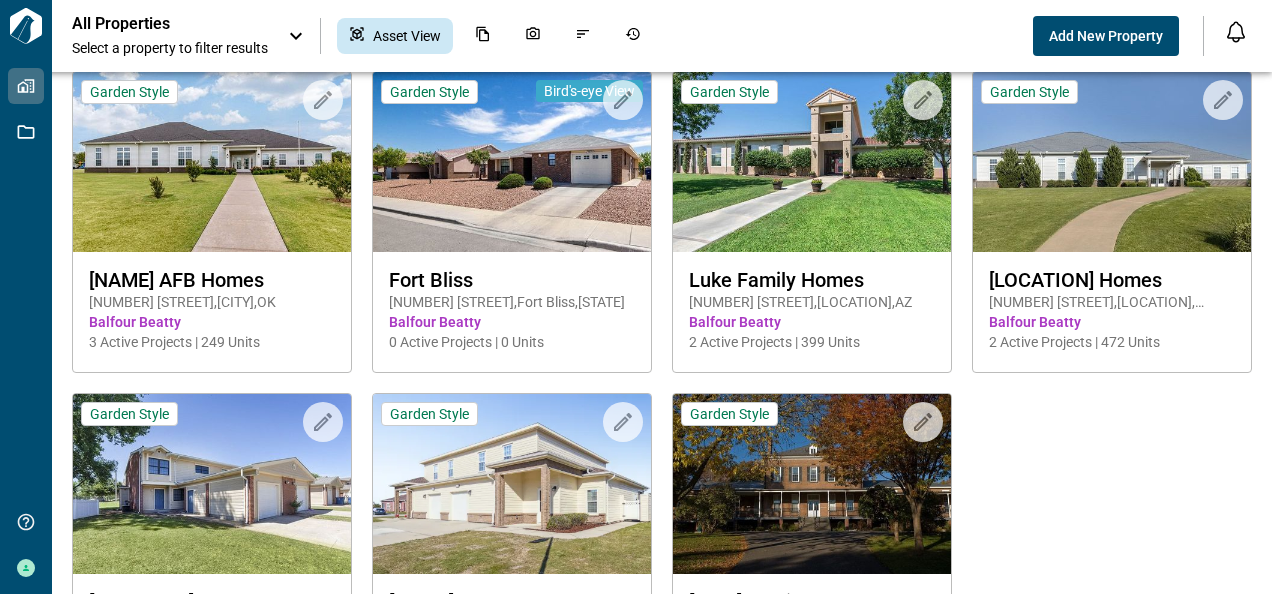 scroll, scrollTop: 157, scrollLeft: 0, axis: vertical 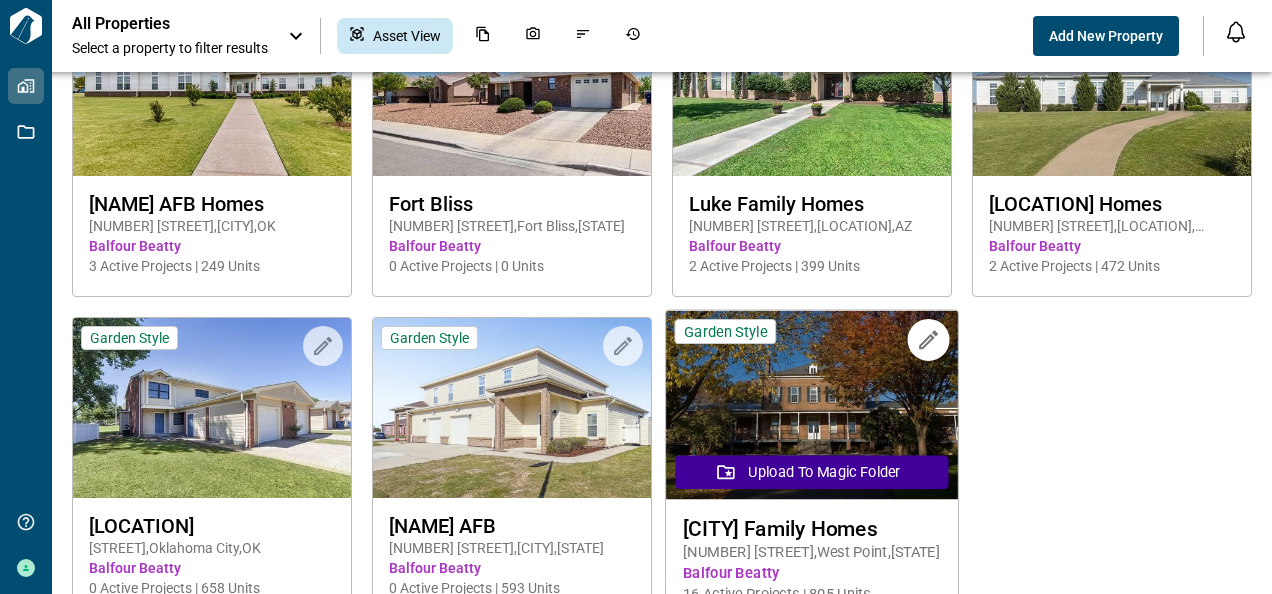 click at bounding box center [812, 405] 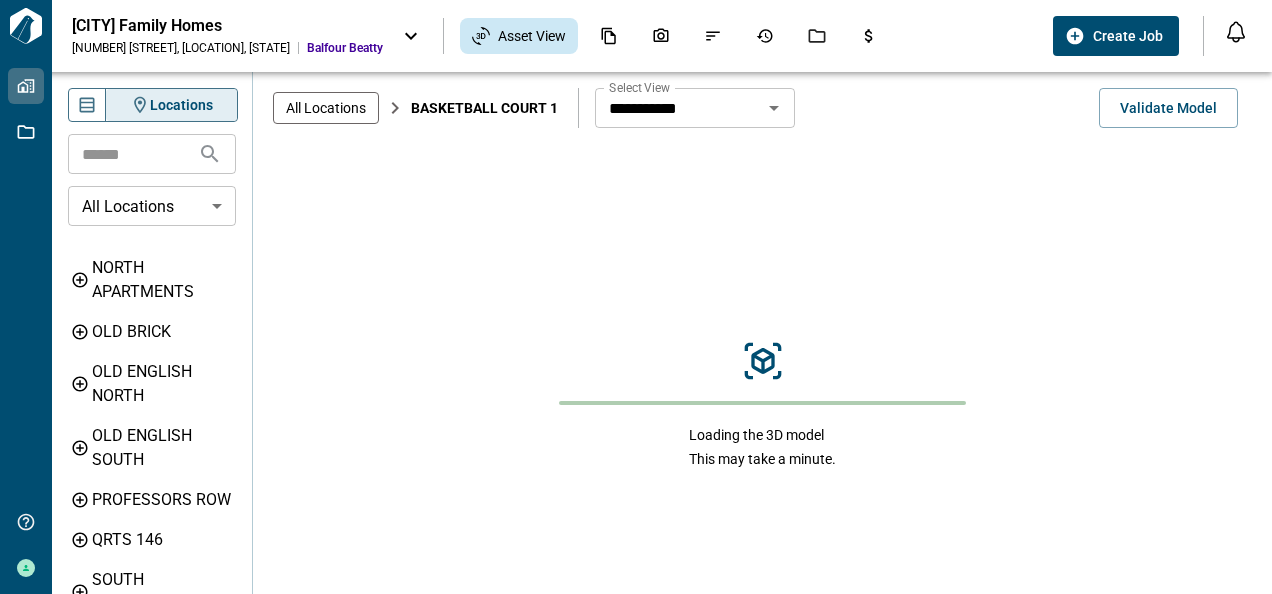 scroll, scrollTop: 401, scrollLeft: 0, axis: vertical 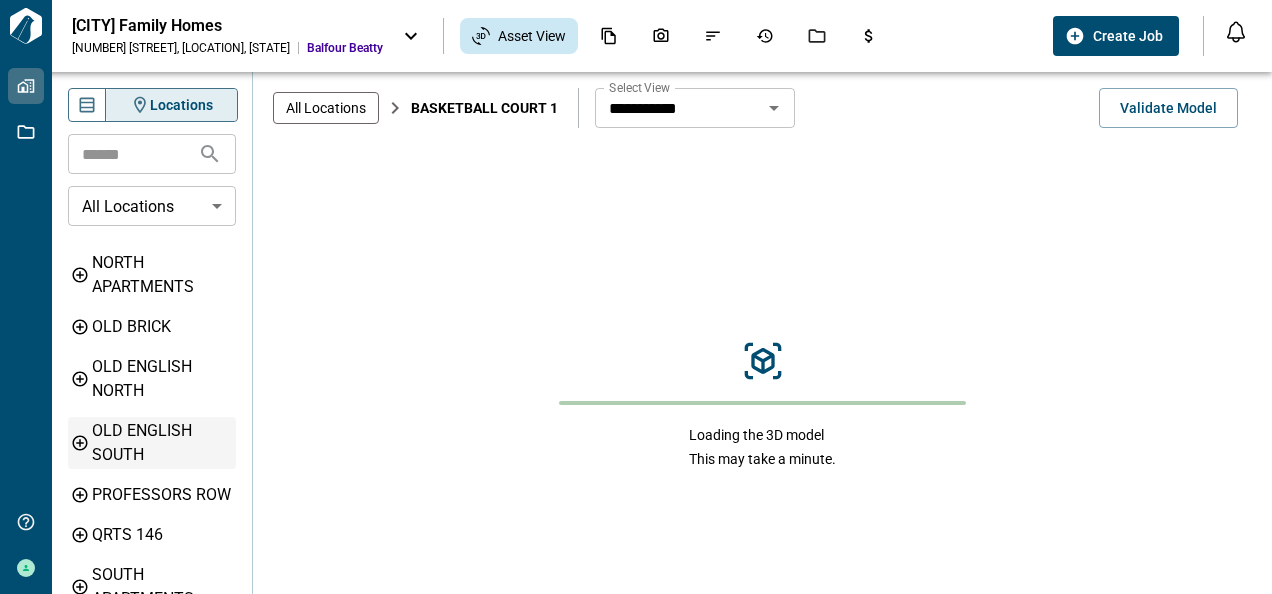 click on "OLD ENGLISH SOUTH" at bounding box center [162, 443] 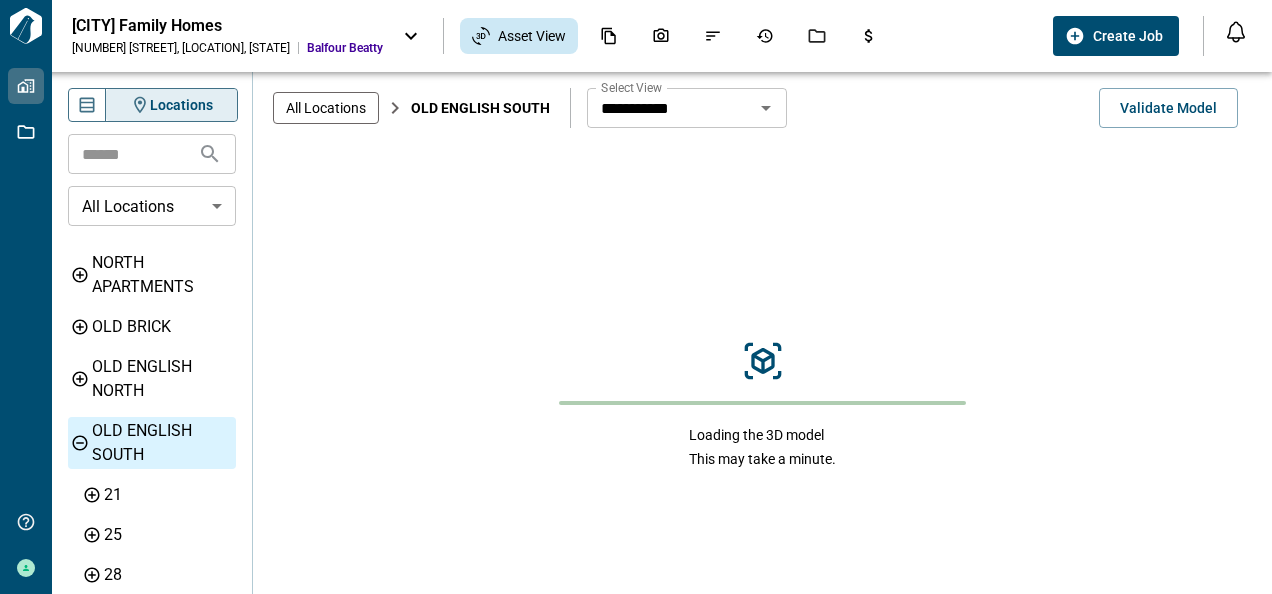 scroll, scrollTop: 512, scrollLeft: 0, axis: vertical 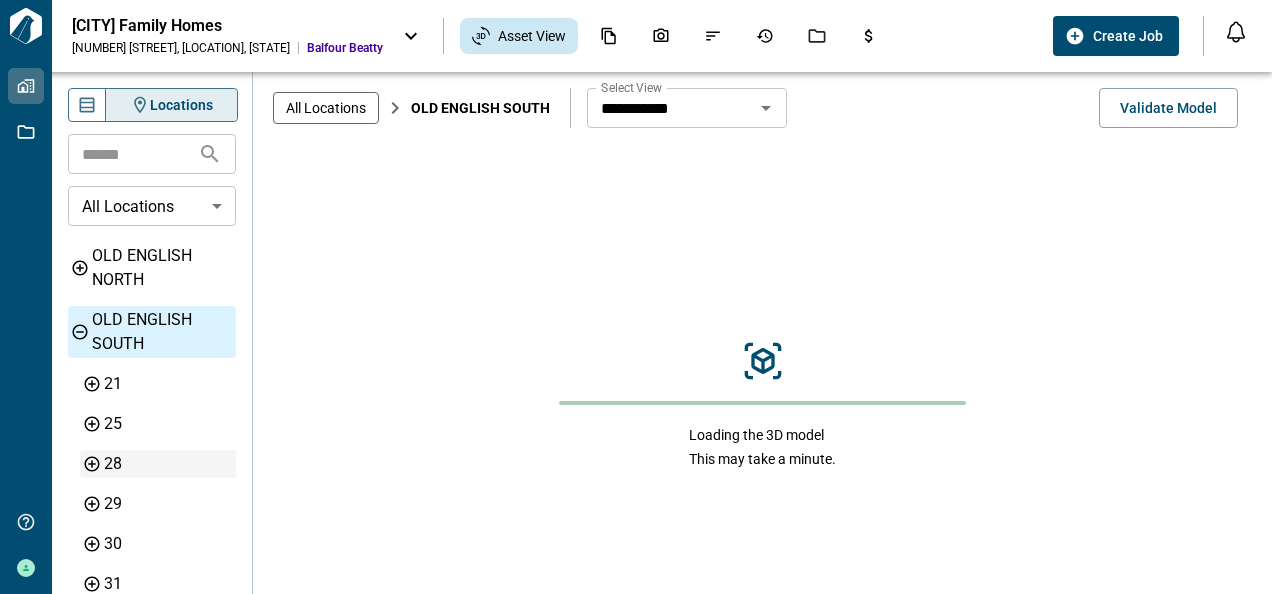 click on "28" at bounding box center (168, 464) 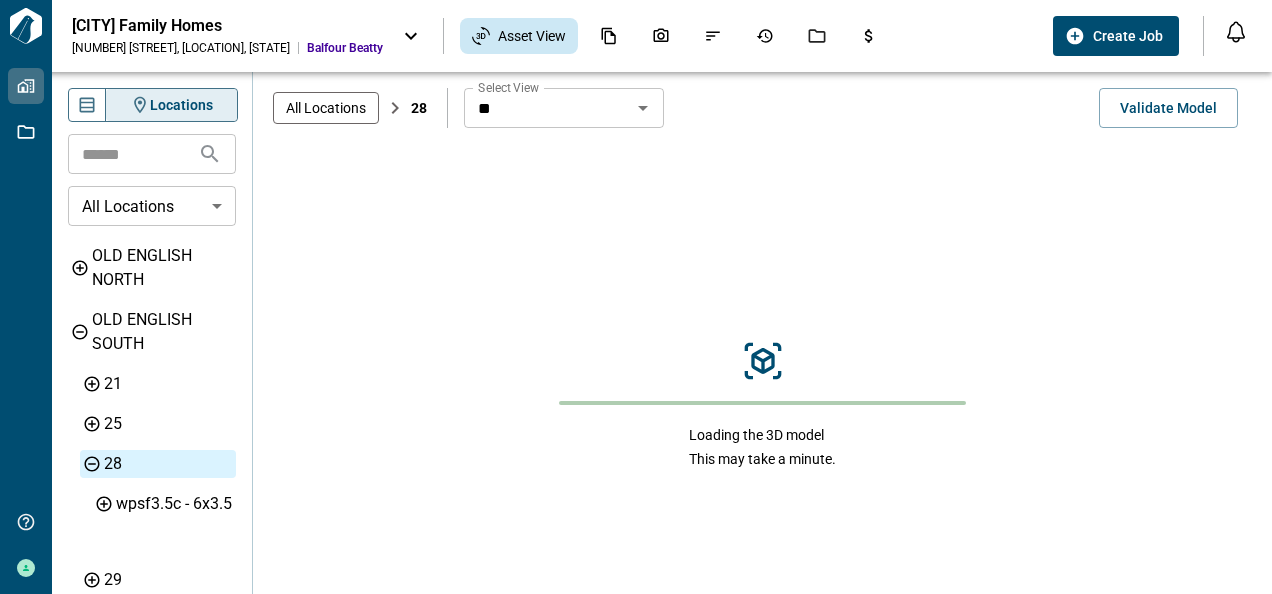 scroll, scrollTop: 488, scrollLeft: 0, axis: vertical 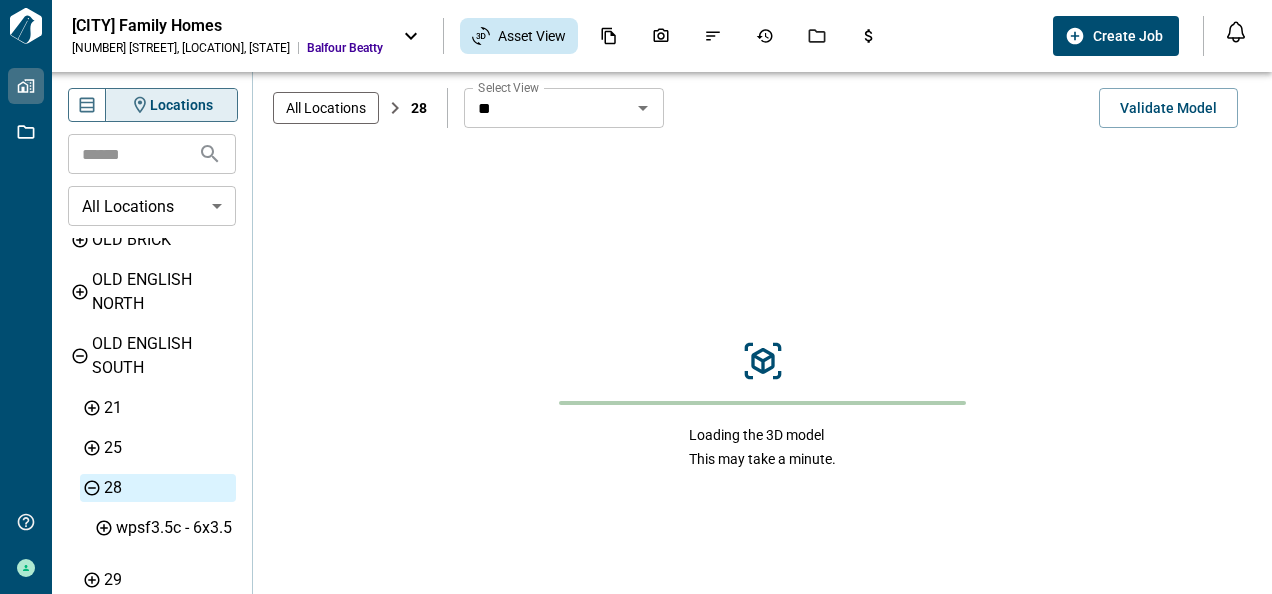 click 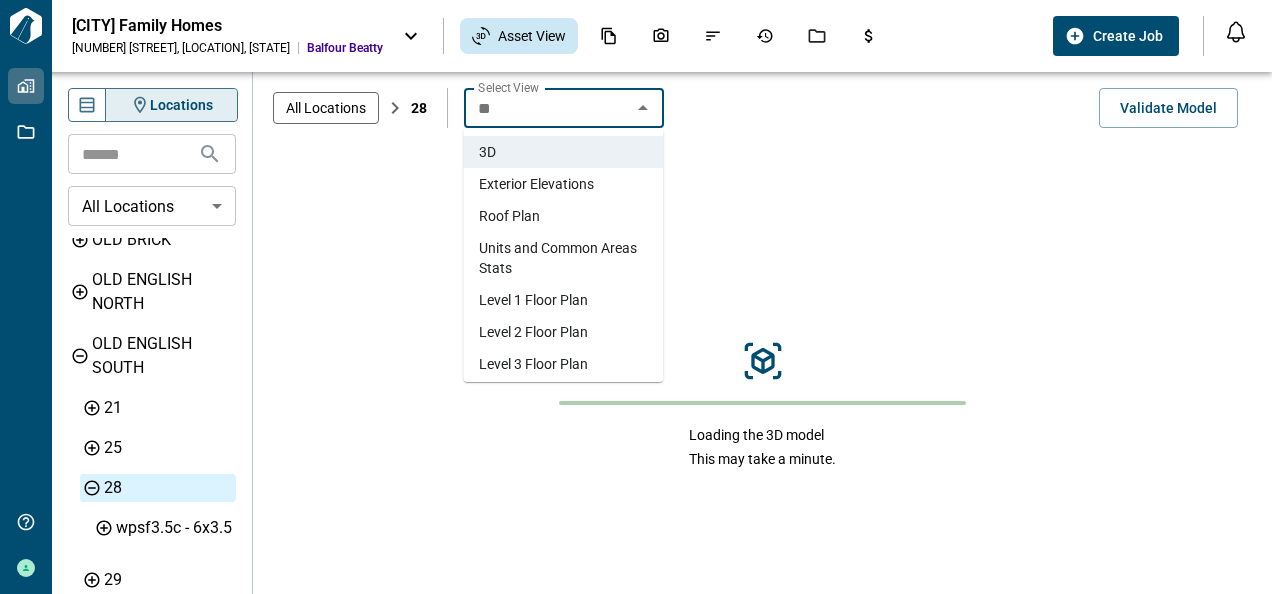 click on "Exterior Elevations" at bounding box center (536, 184) 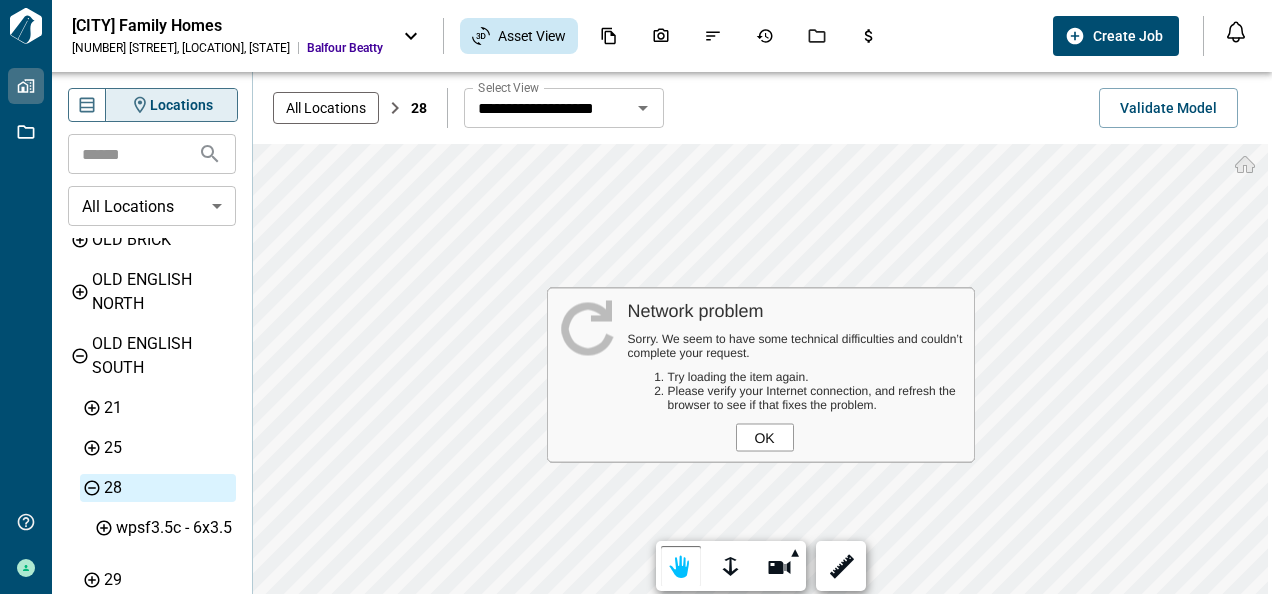 click on "OK" at bounding box center (765, 438) 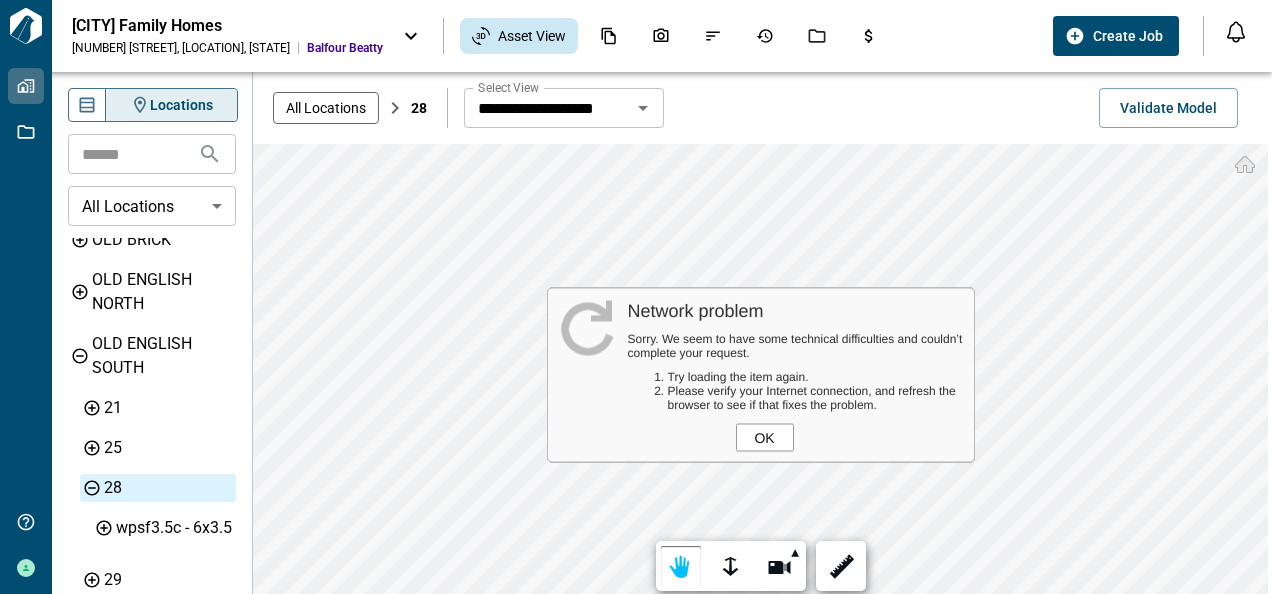 click on "OK" at bounding box center [765, 438] 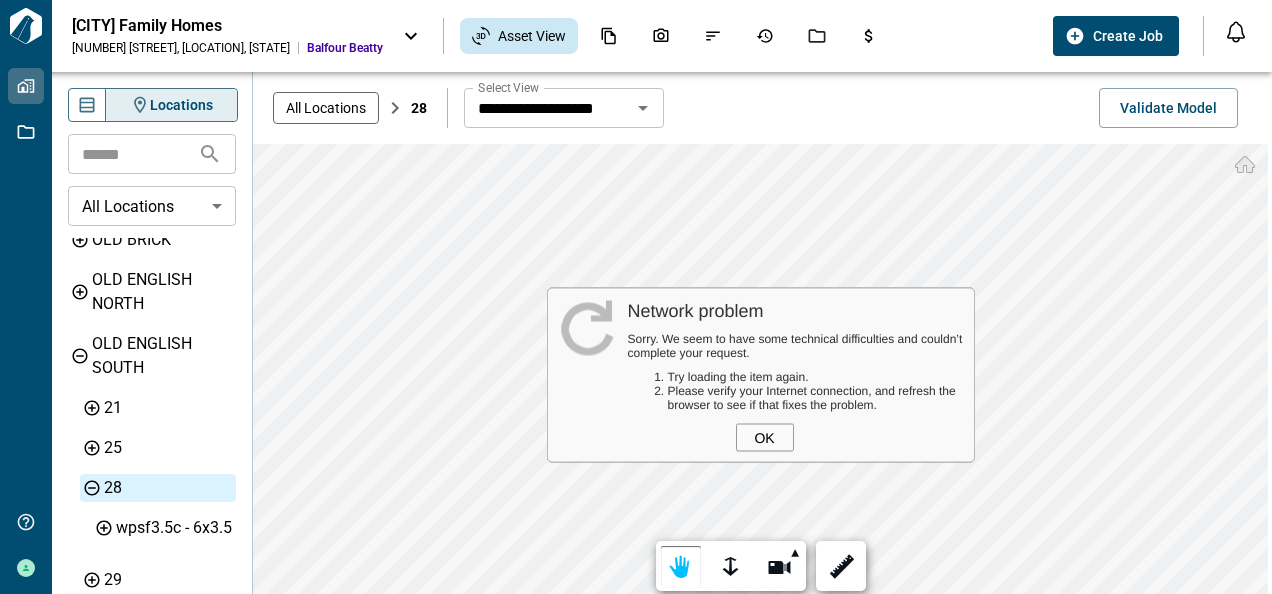click on "OK" at bounding box center (765, 438) 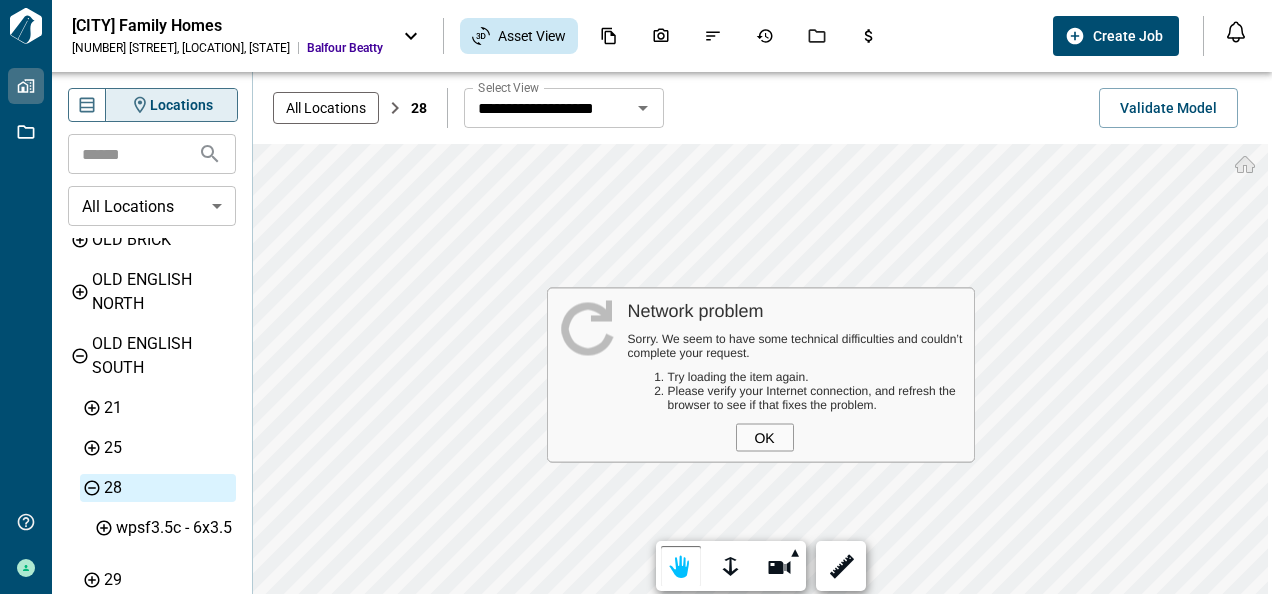 click on "OK" at bounding box center [765, 438] 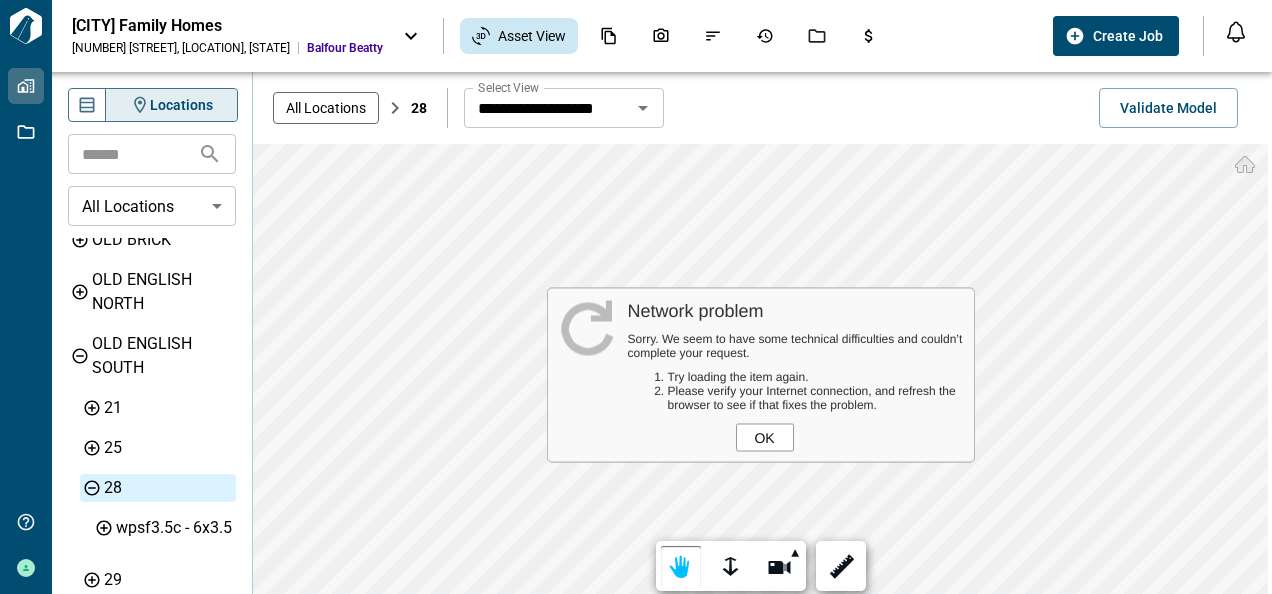 click on "OK" at bounding box center (765, 438) 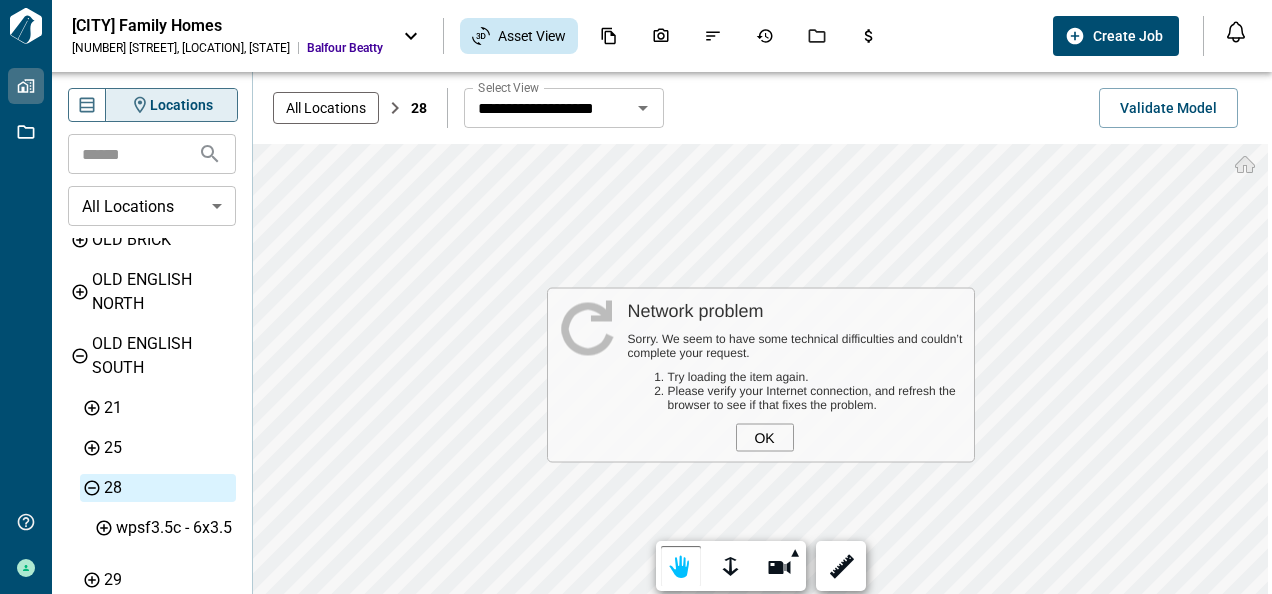 click on "OK" at bounding box center [765, 438] 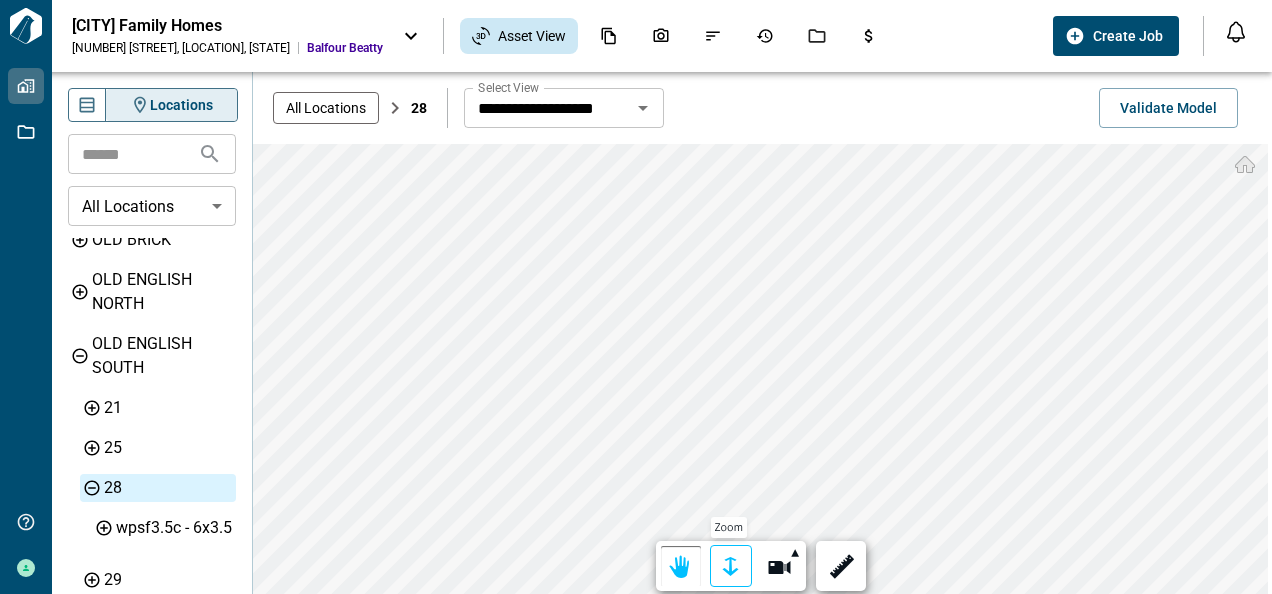 click at bounding box center (731, 567) 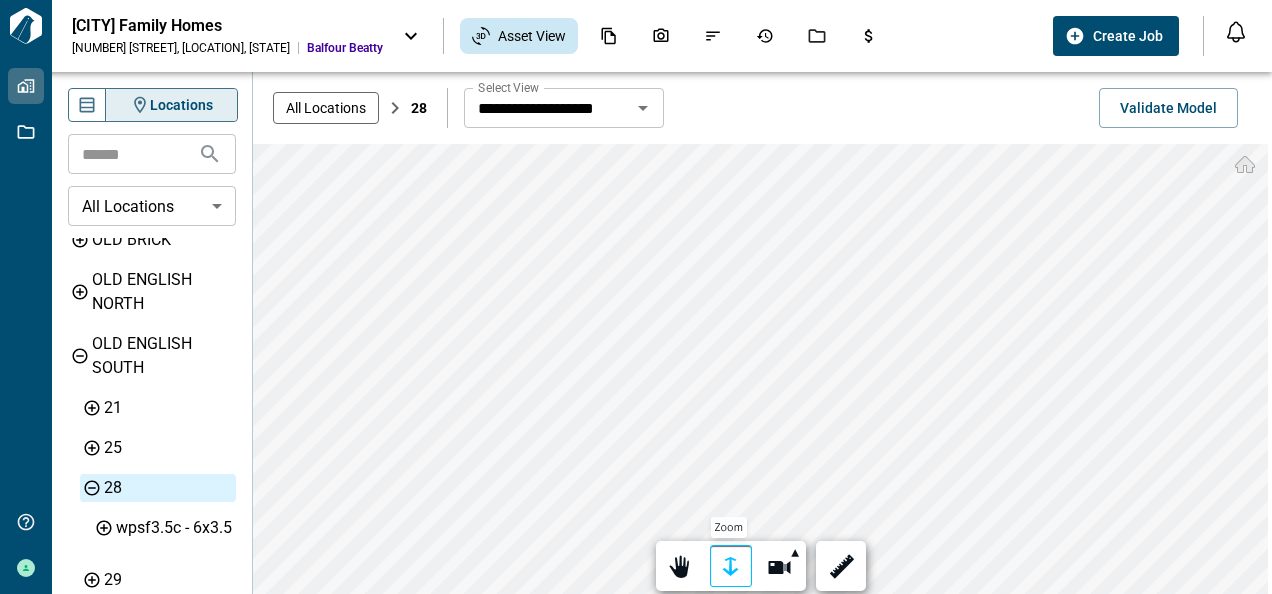 click at bounding box center (731, 567) 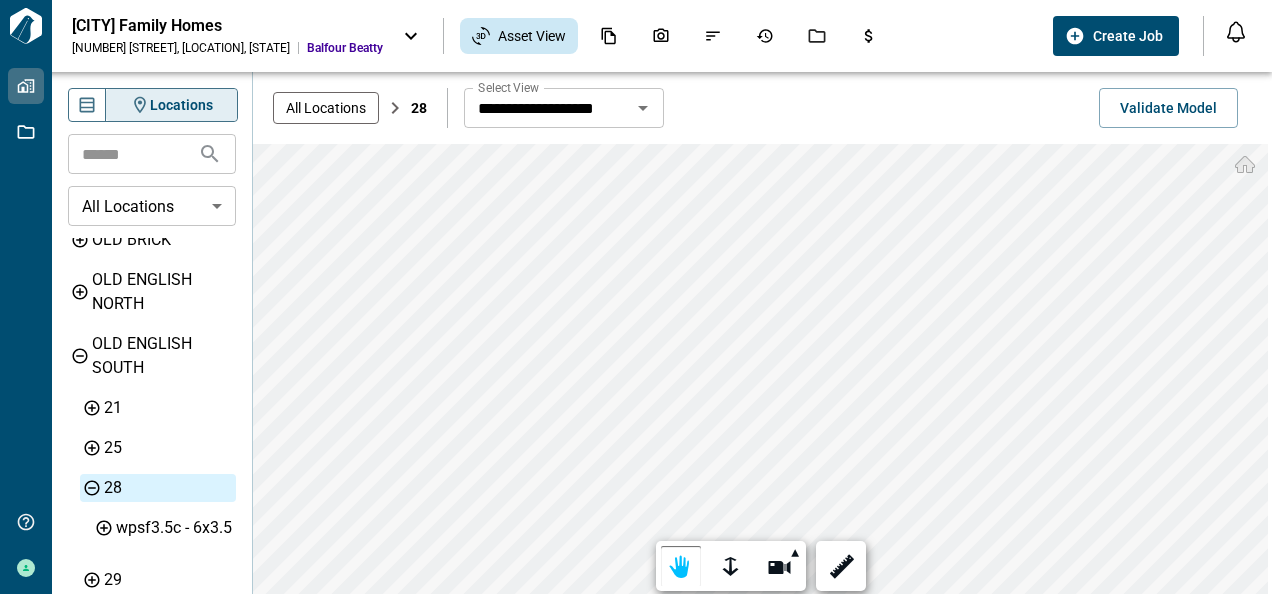 click on "**********" at bounding box center [636, 297] 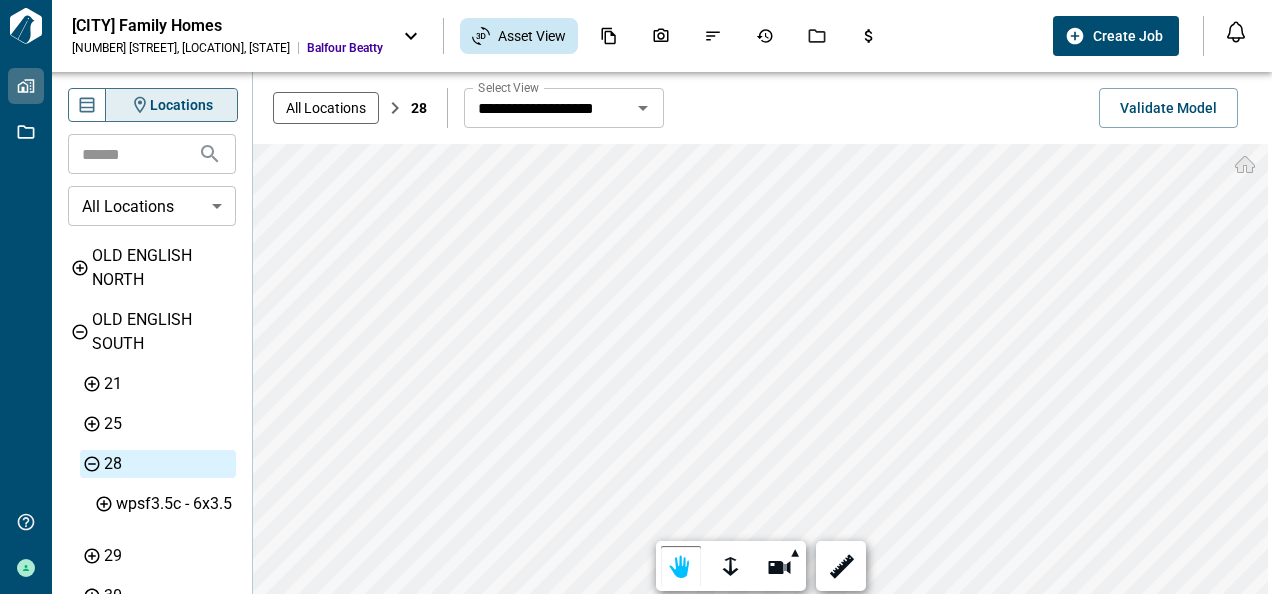 scroll, scrollTop: 488, scrollLeft: 0, axis: vertical 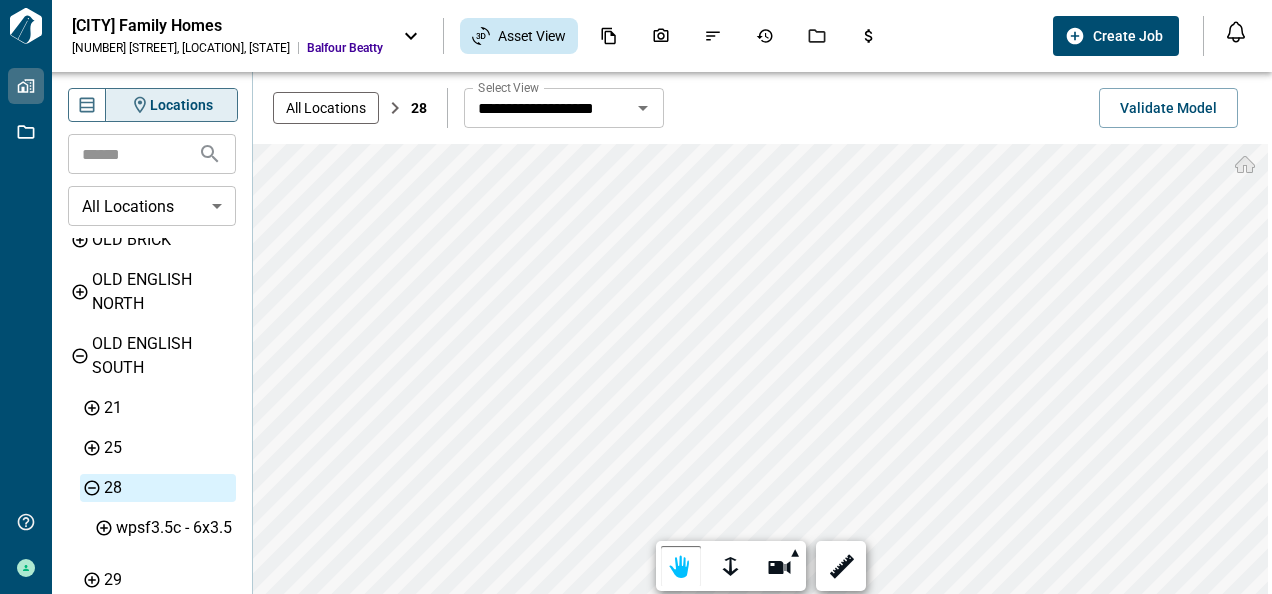 click on "**********" at bounding box center [636, 297] 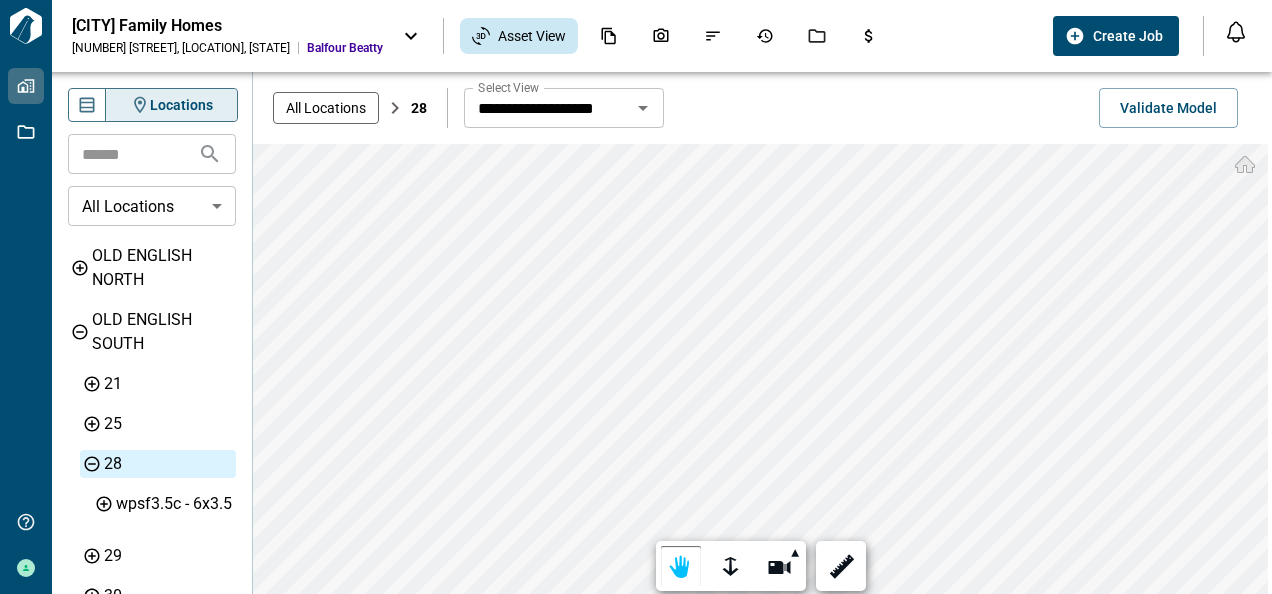 scroll, scrollTop: 488, scrollLeft: 0, axis: vertical 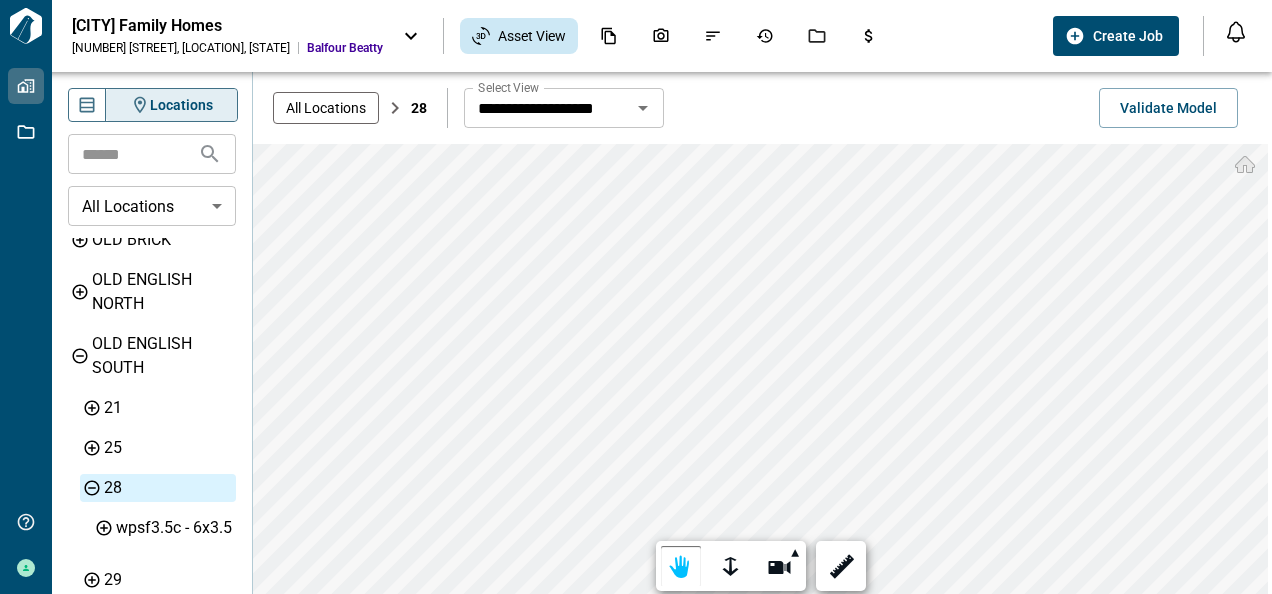 click on "**********" at bounding box center (636, 297) 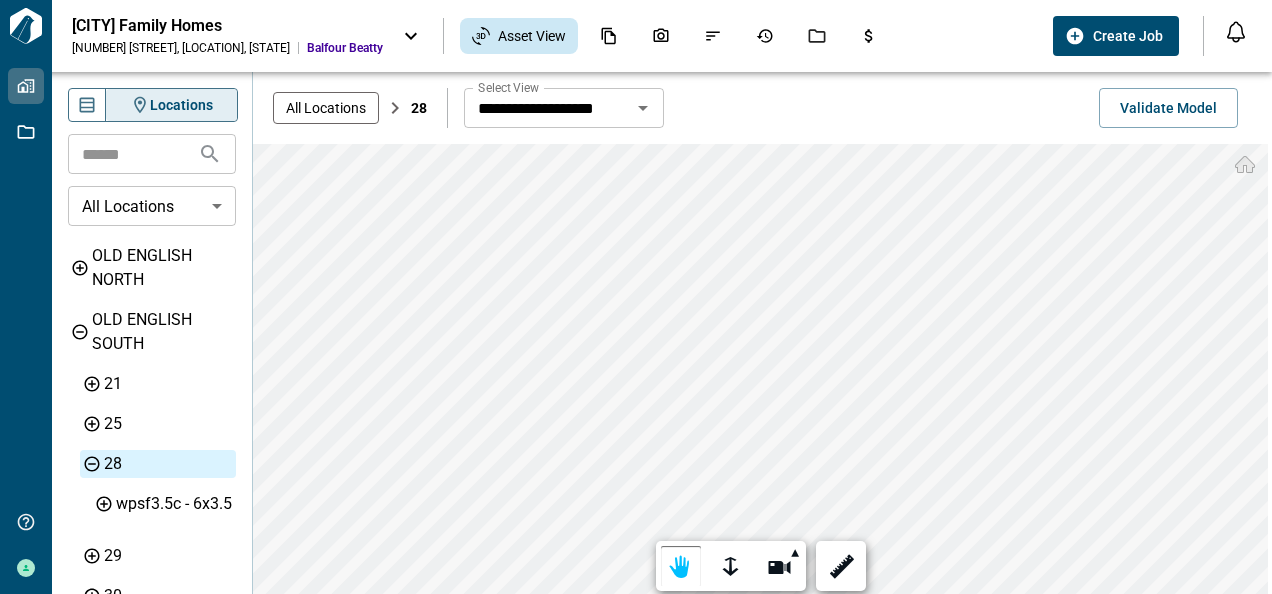 scroll, scrollTop: 488, scrollLeft: 0, axis: vertical 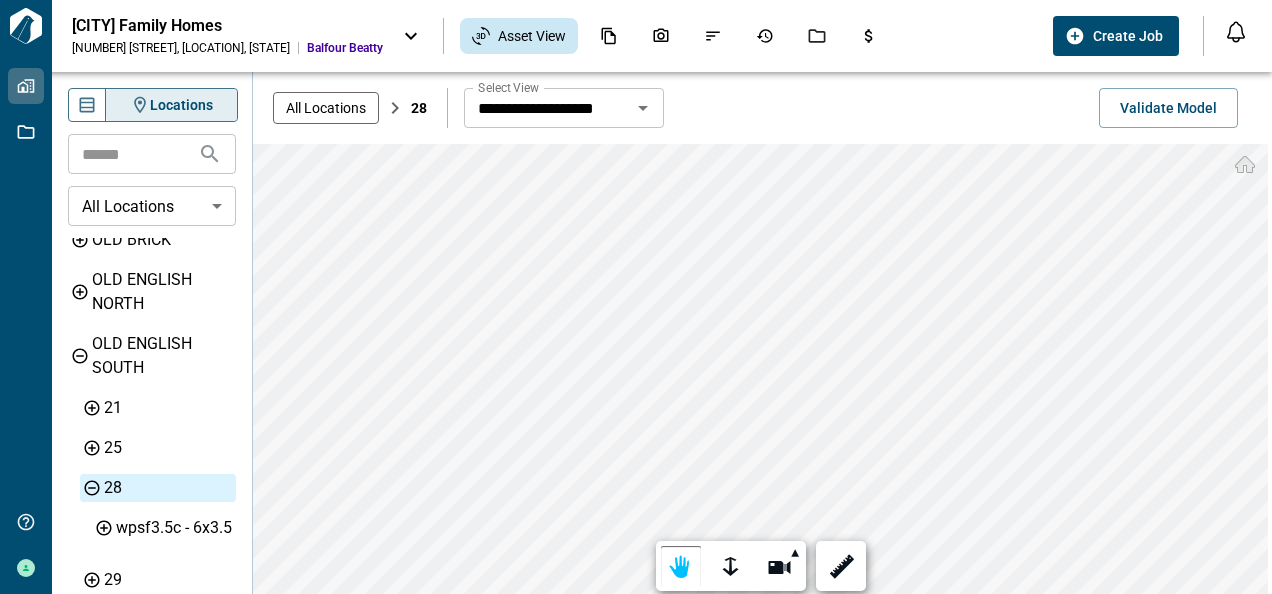 click on "**********" at bounding box center [636, 297] 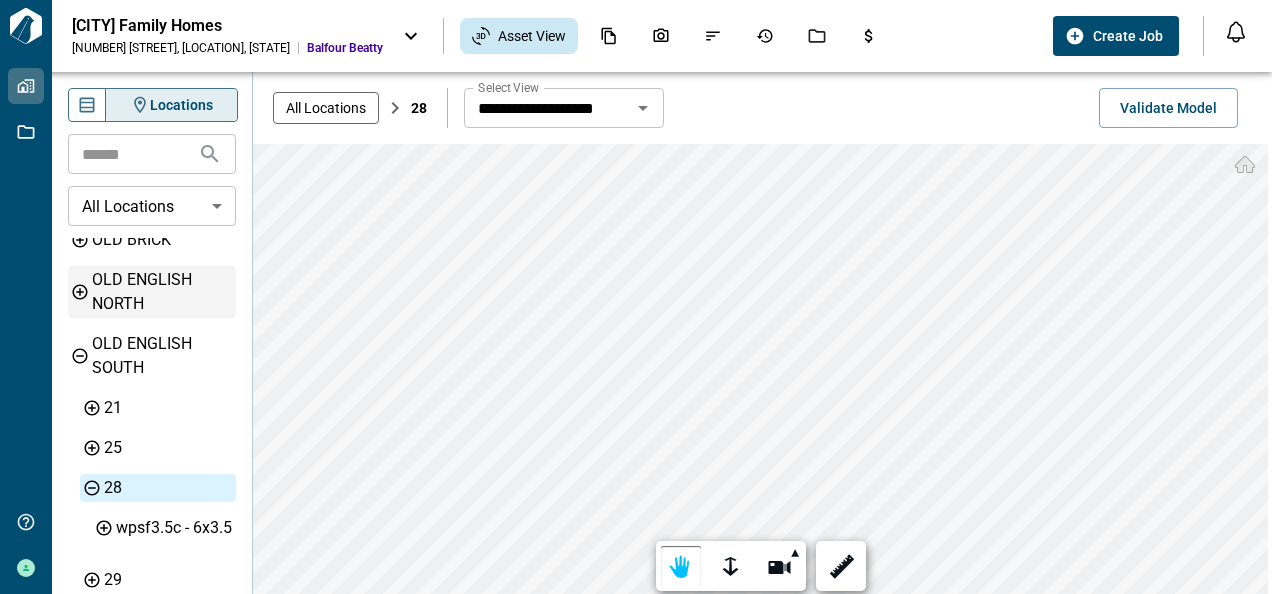 scroll, scrollTop: 488, scrollLeft: 0, axis: vertical 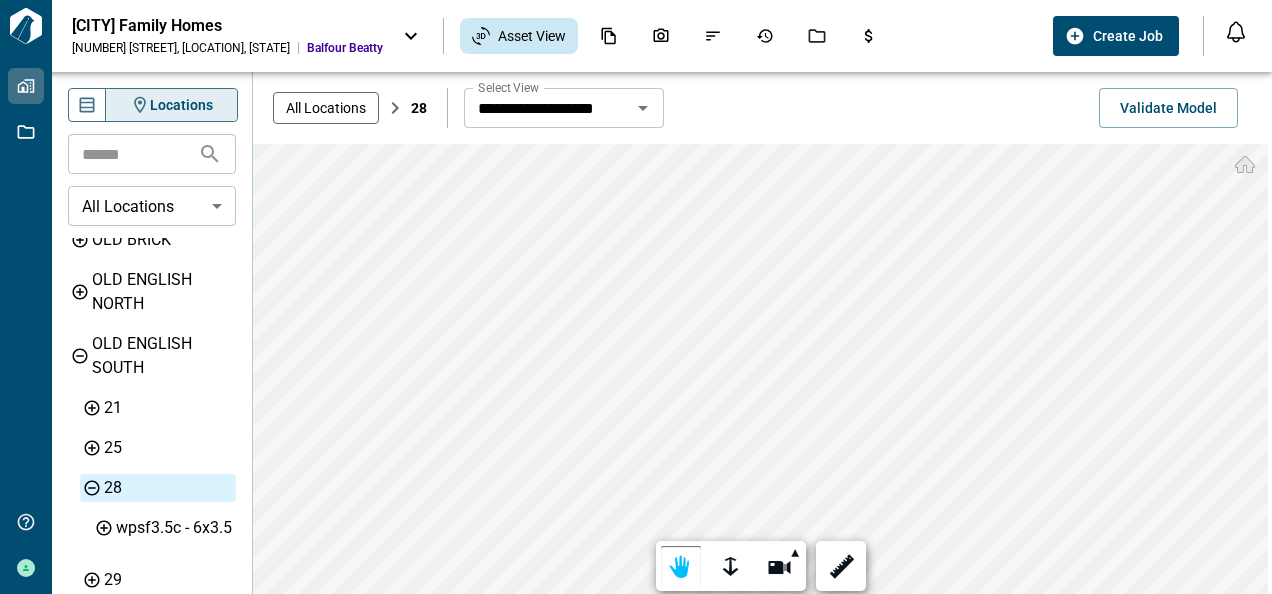 click on "**********" at bounding box center [636, 297] 